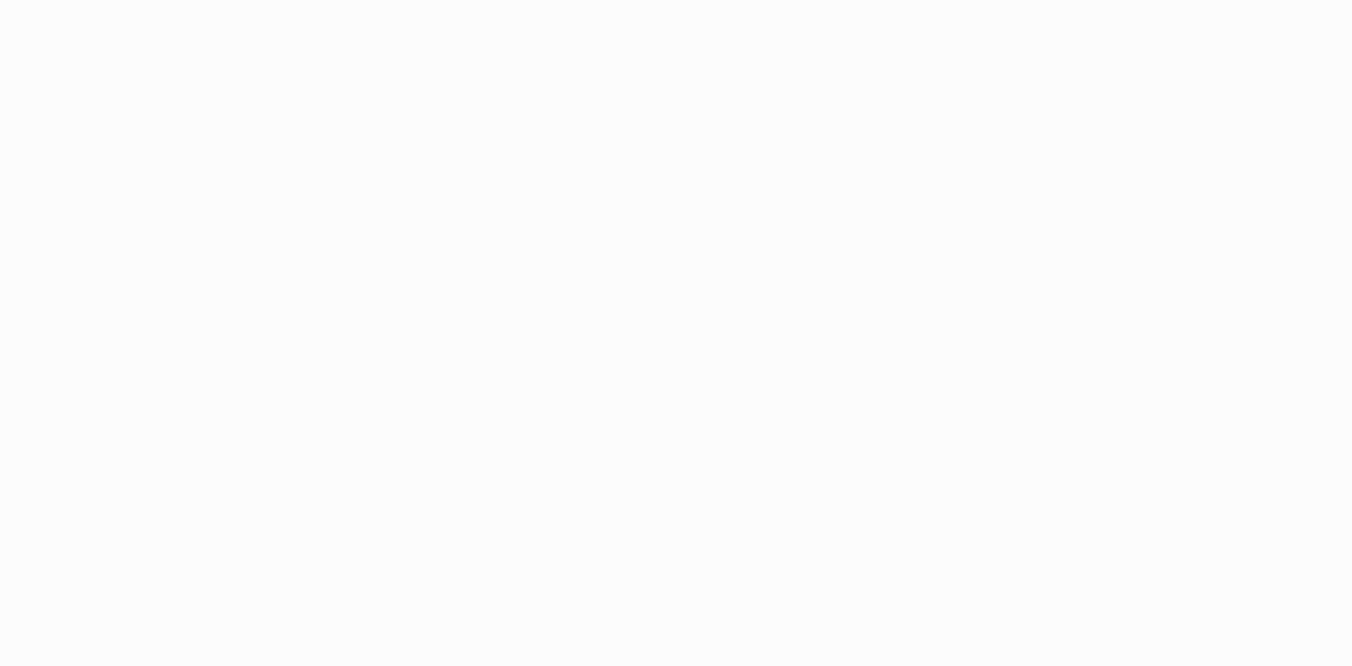 scroll, scrollTop: 0, scrollLeft: 0, axis: both 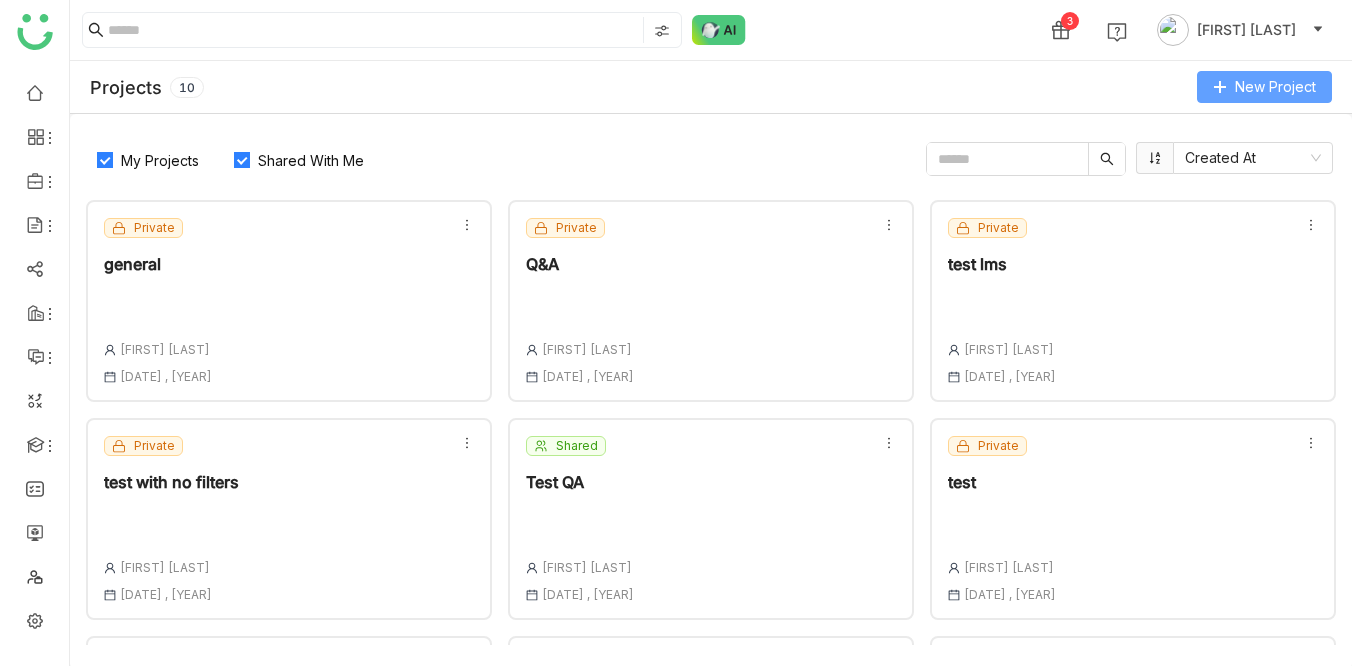 click on "New Project" 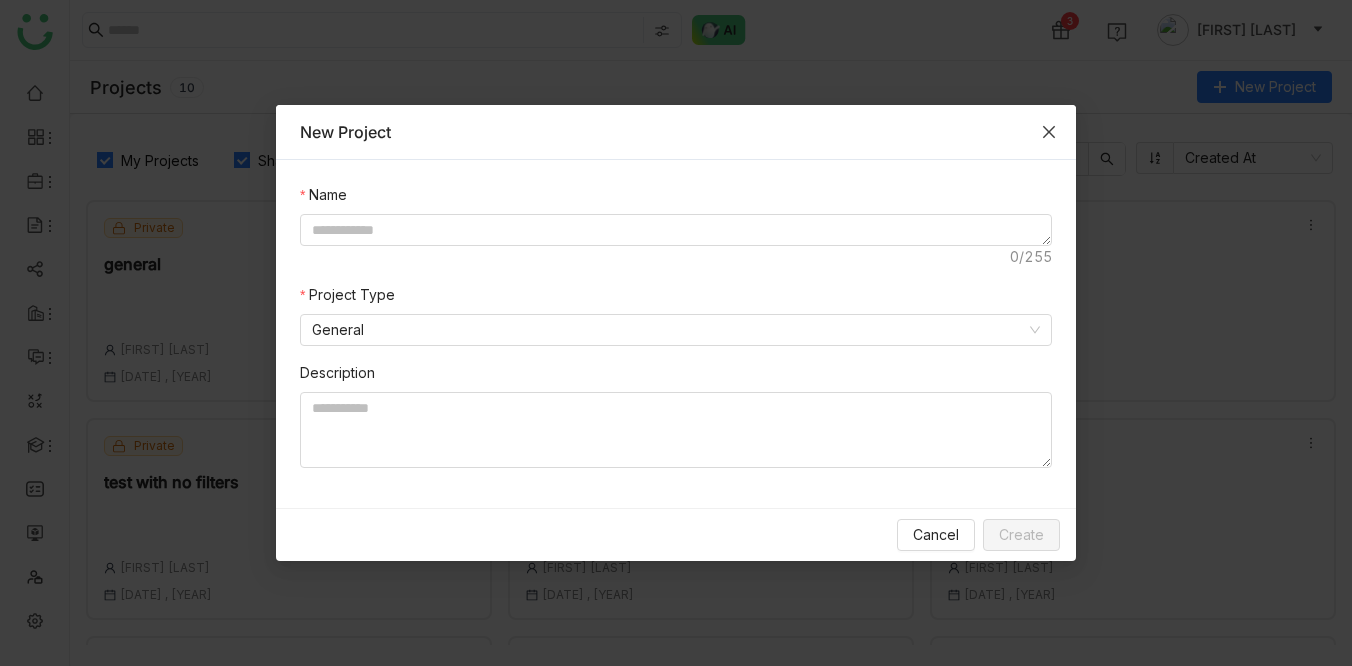 click at bounding box center (1049, 132) 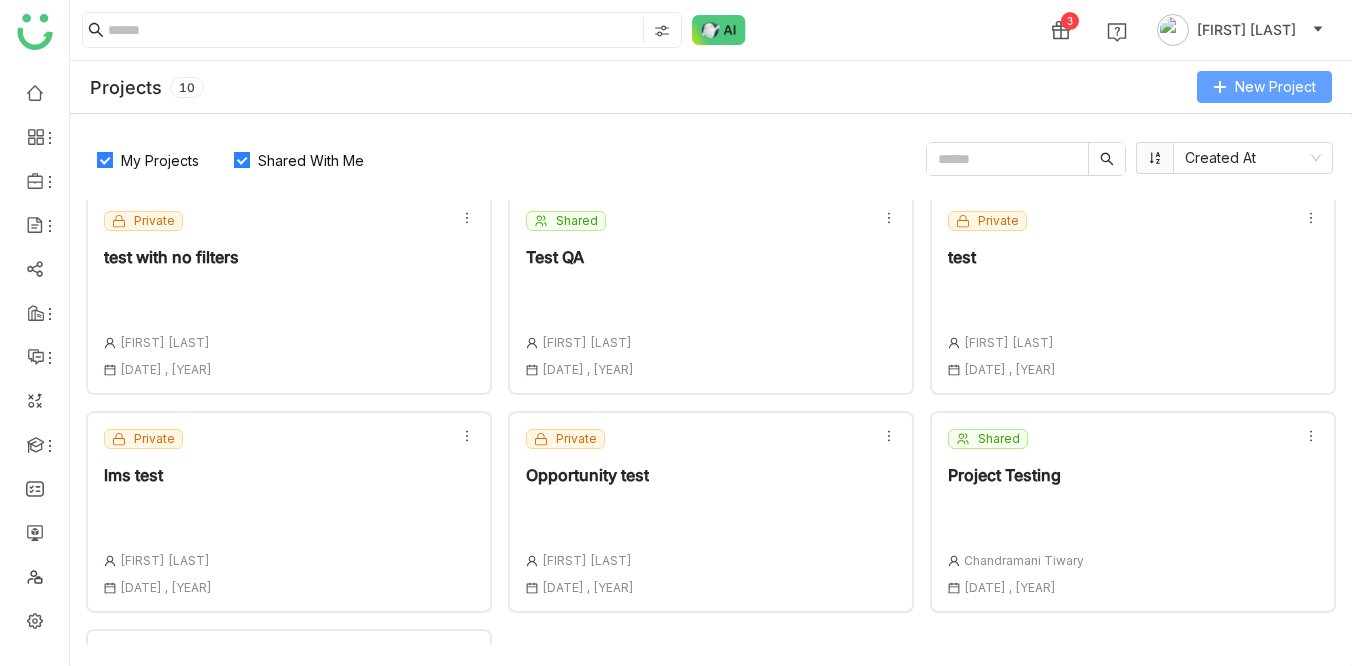scroll, scrollTop: 258, scrollLeft: 0, axis: vertical 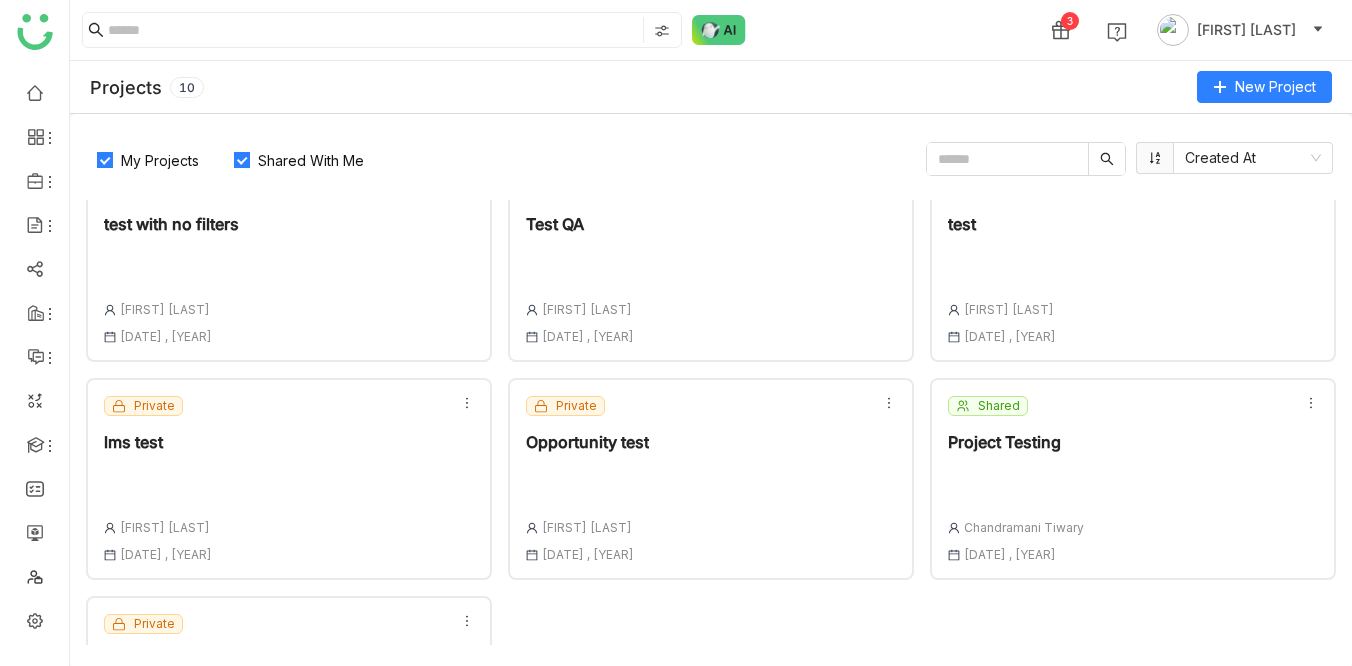 click 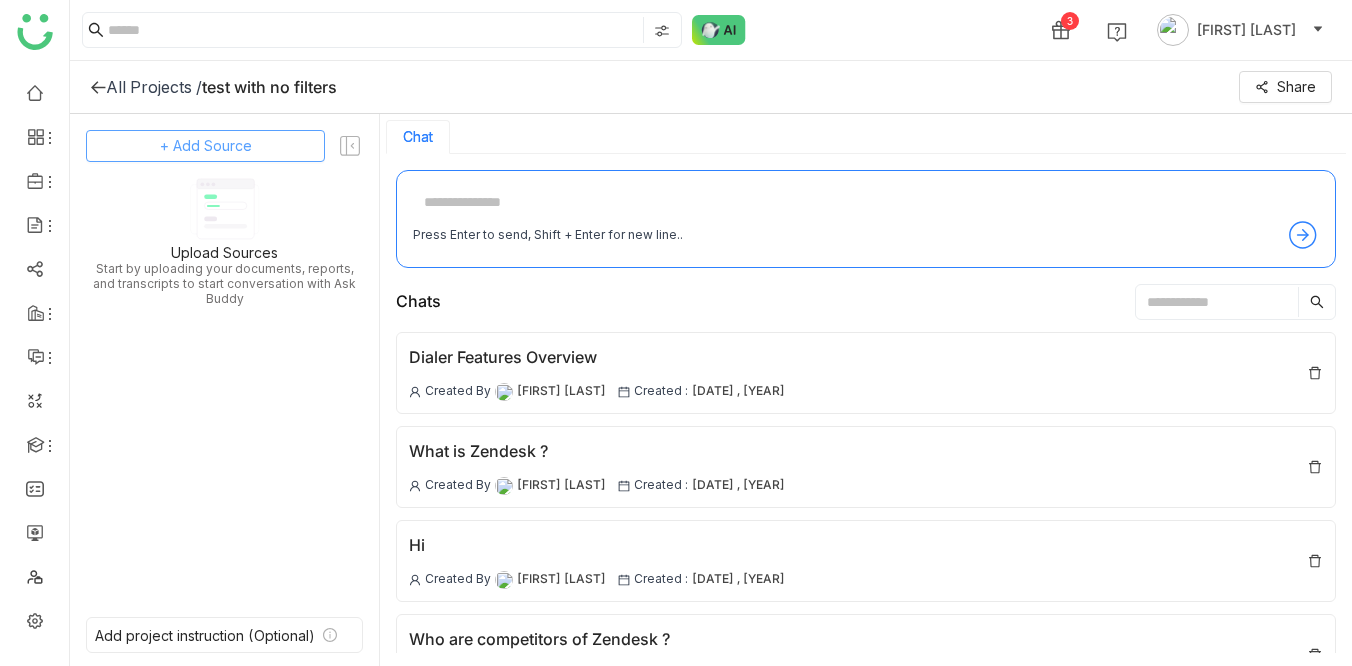 click on "+ Add Source" 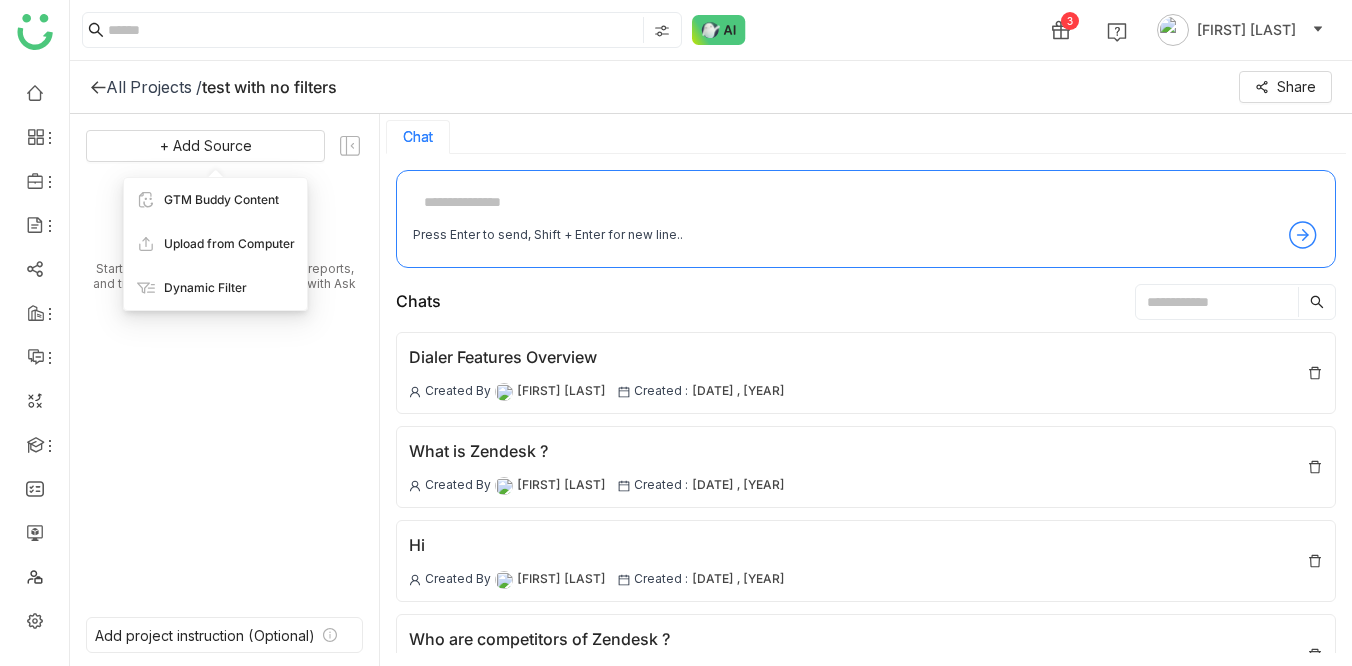 click on "[NUMBER] [FIRST] [LAST]" 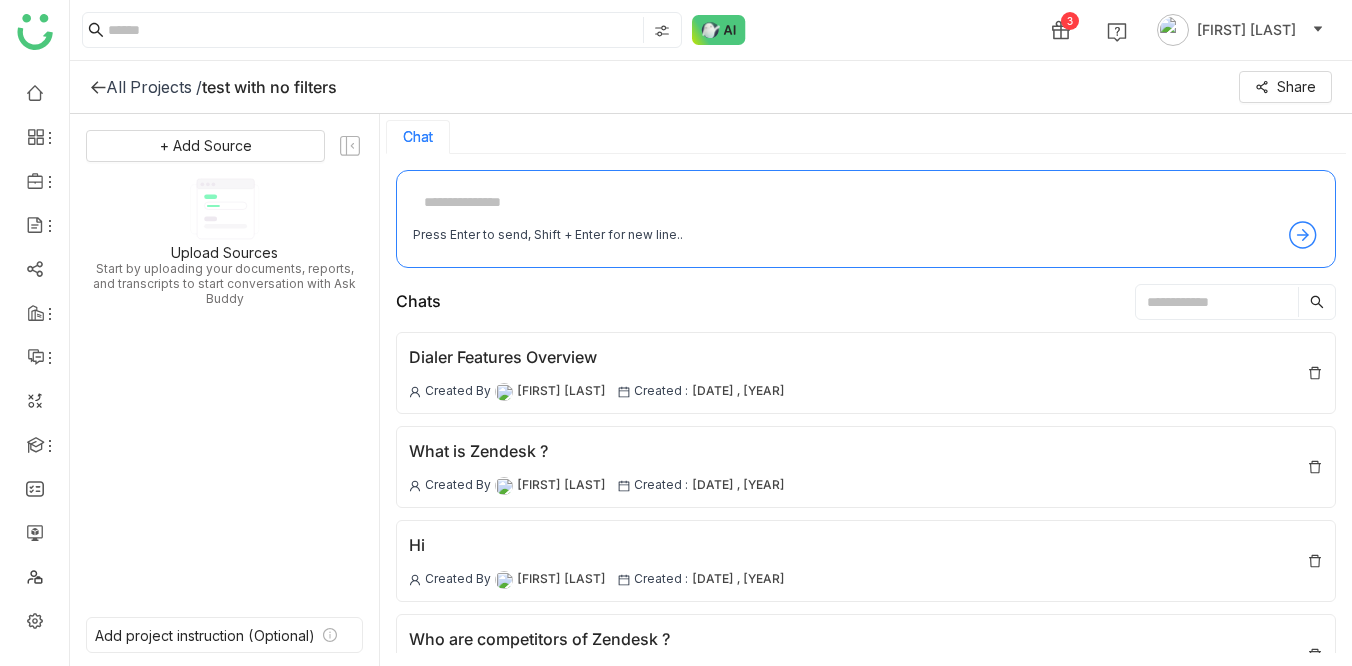 click 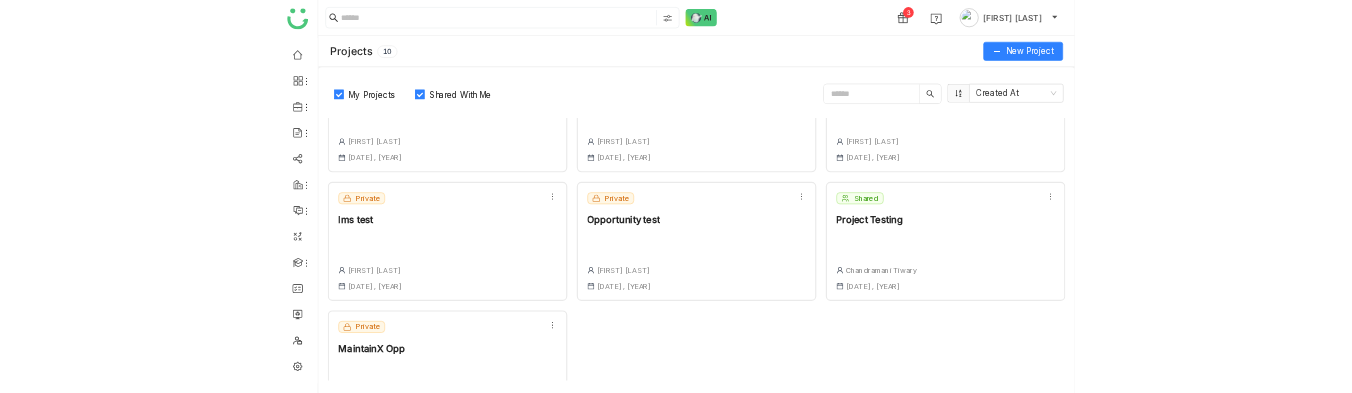 scroll, scrollTop: 337, scrollLeft: 0, axis: vertical 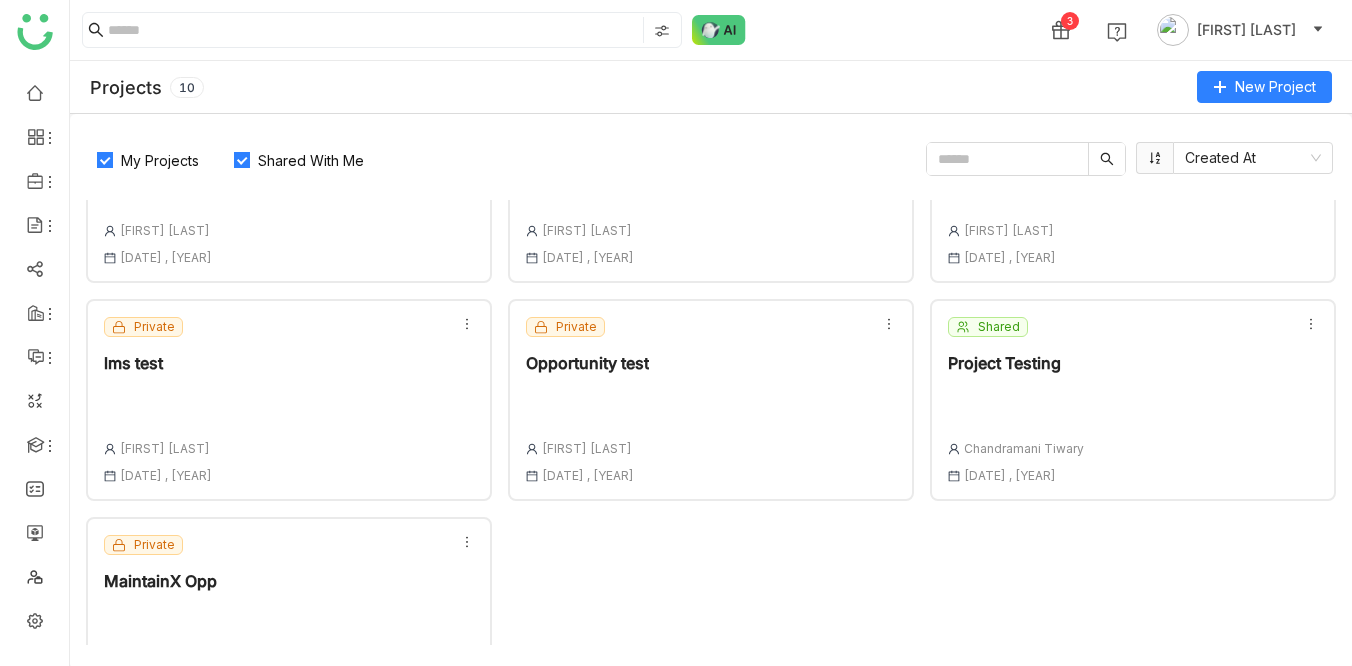 click on "Shared  Project Testing  Chandramani Tiwary 18 Jun , 2025" 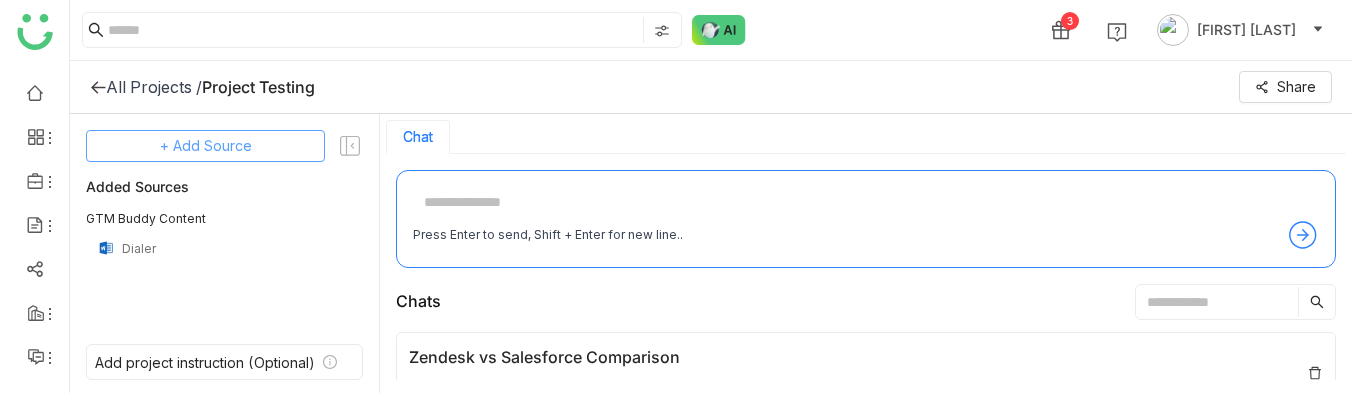 click on "+ Add Source" 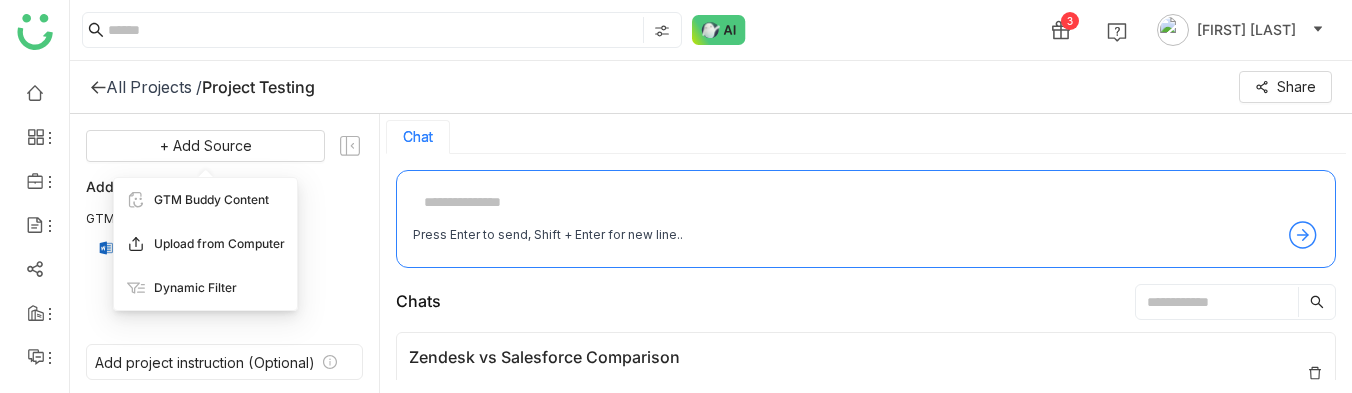 click on "Upload from Computer" at bounding box center [219, 244] 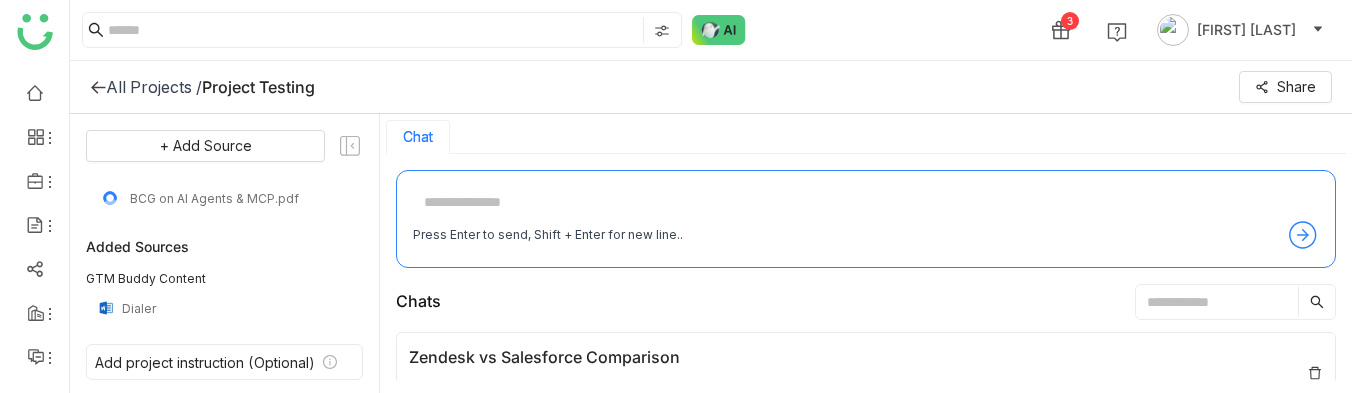 click at bounding box center (866, 203) 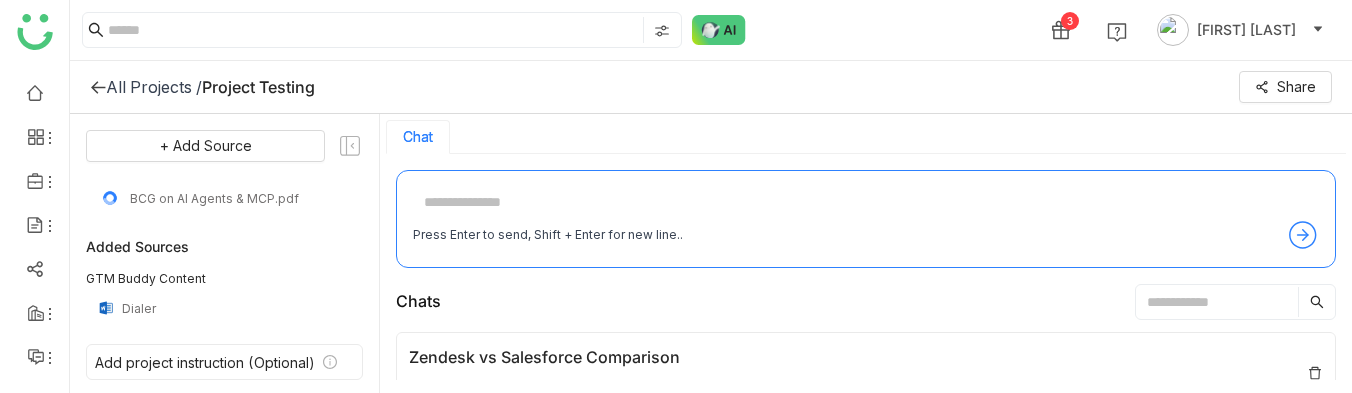 click at bounding box center [866, 203] 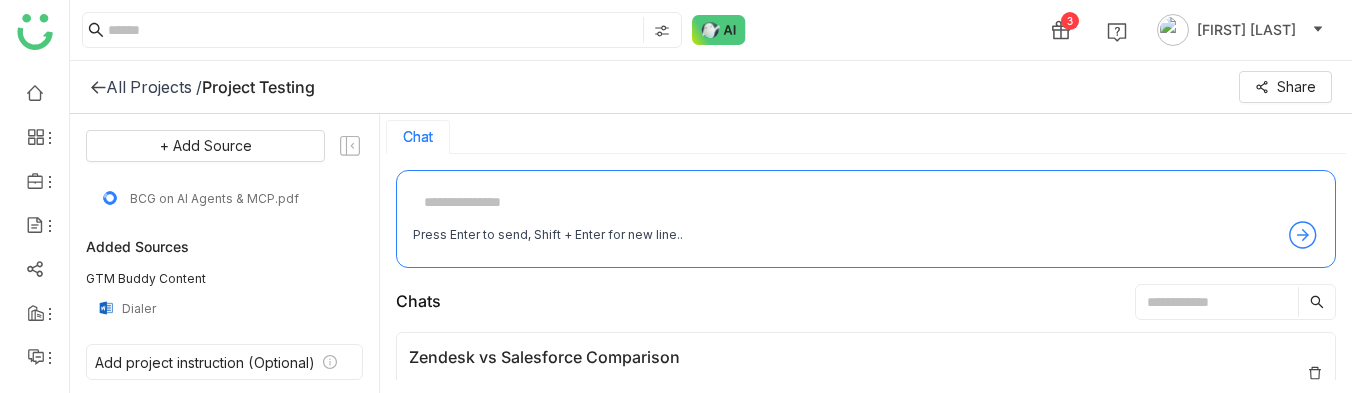 click at bounding box center (866, 203) 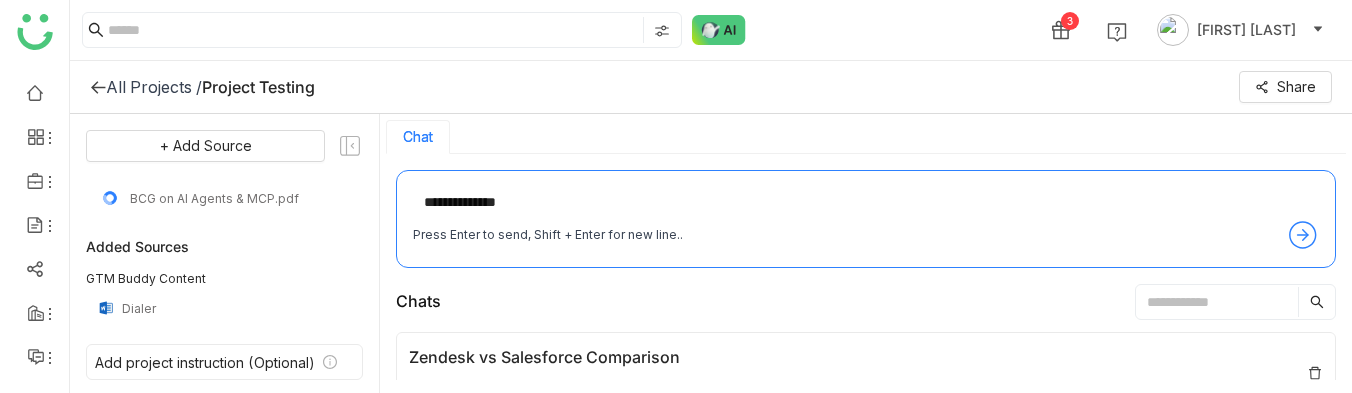 type on "**********" 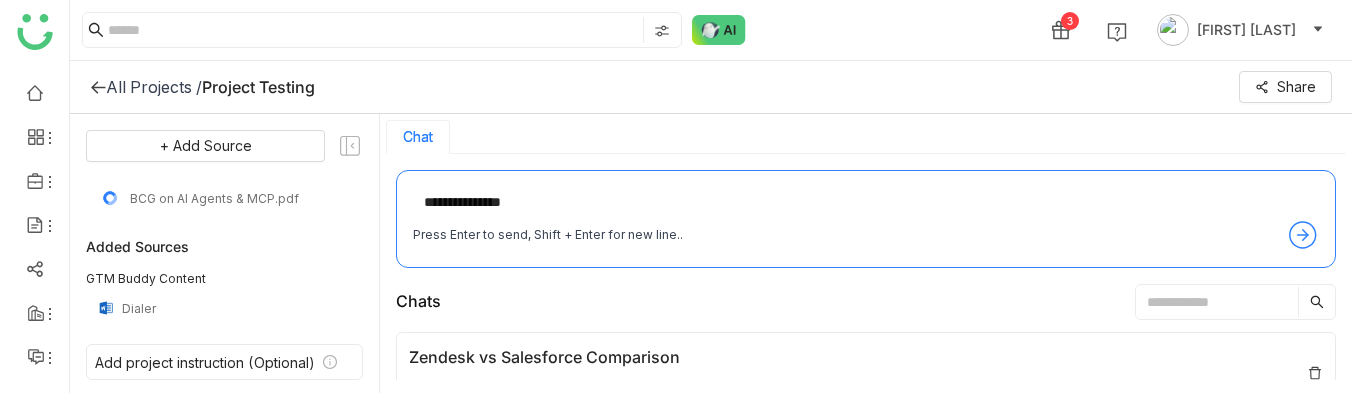 type 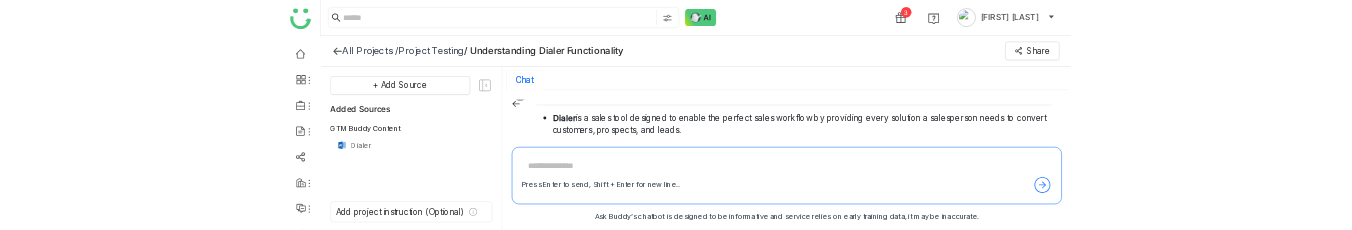 scroll, scrollTop: 0, scrollLeft: 0, axis: both 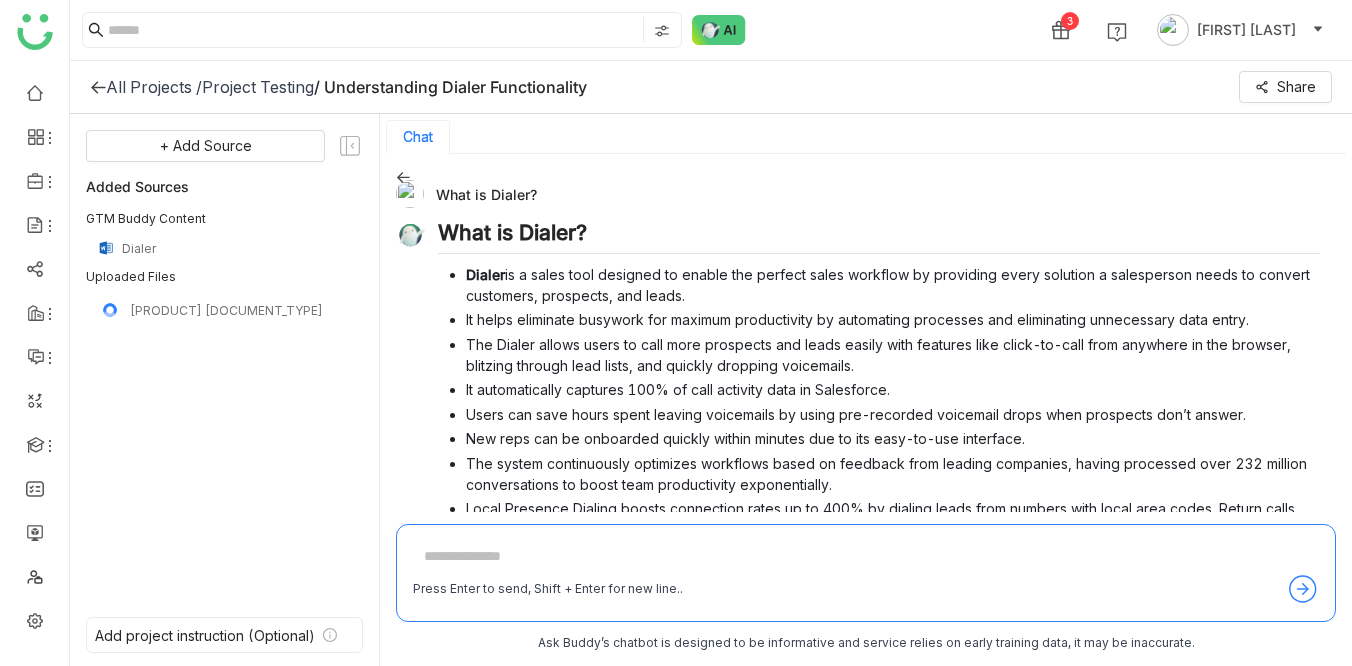 click on "[NUMBER] [FIRST] [LAST]" 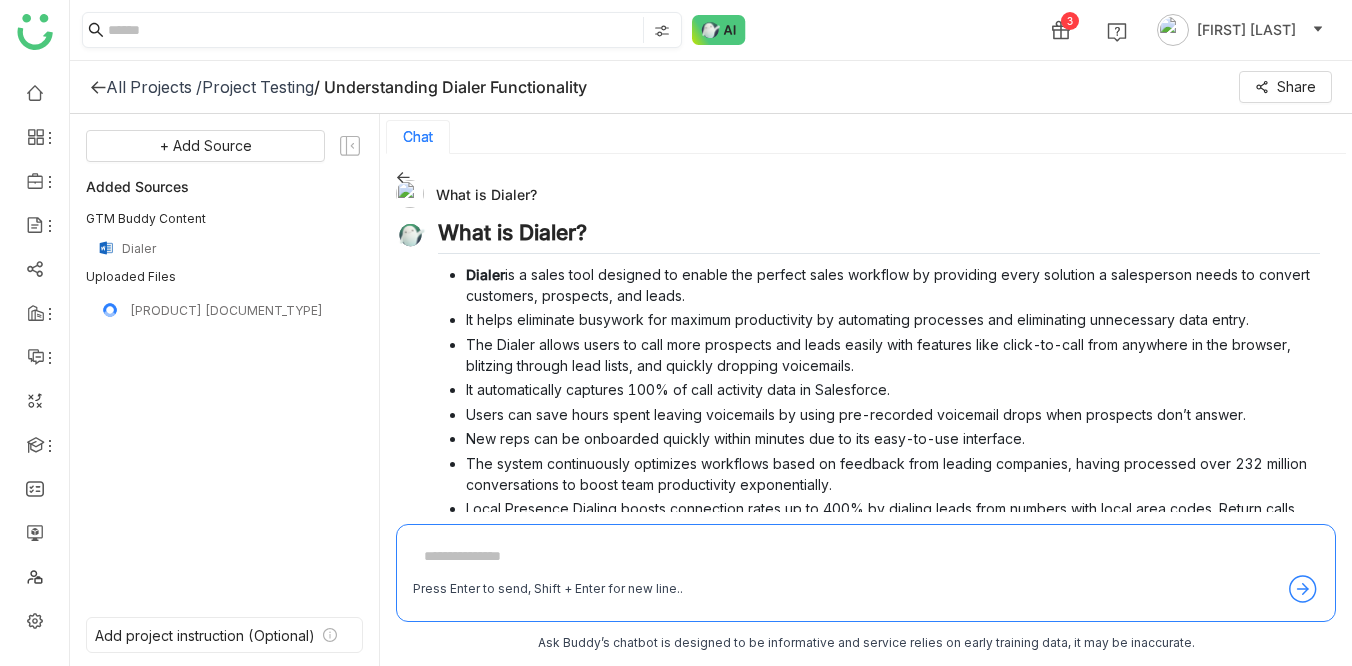 click 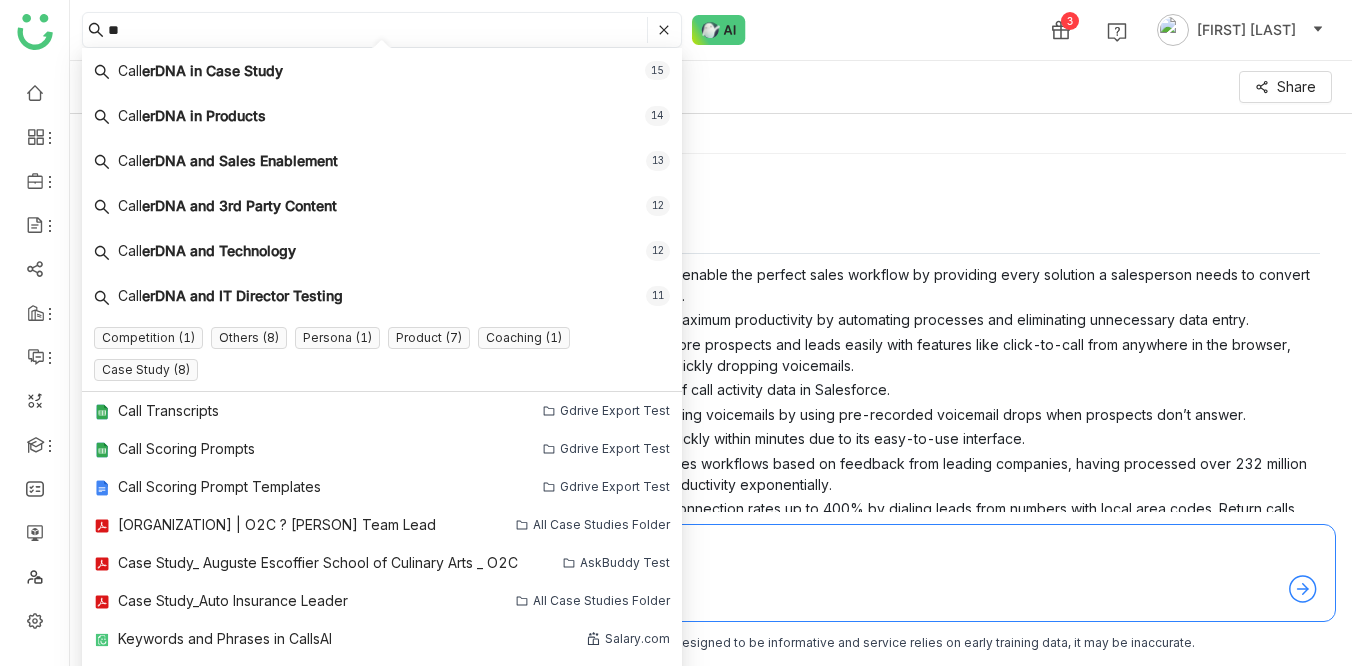 type on "*" 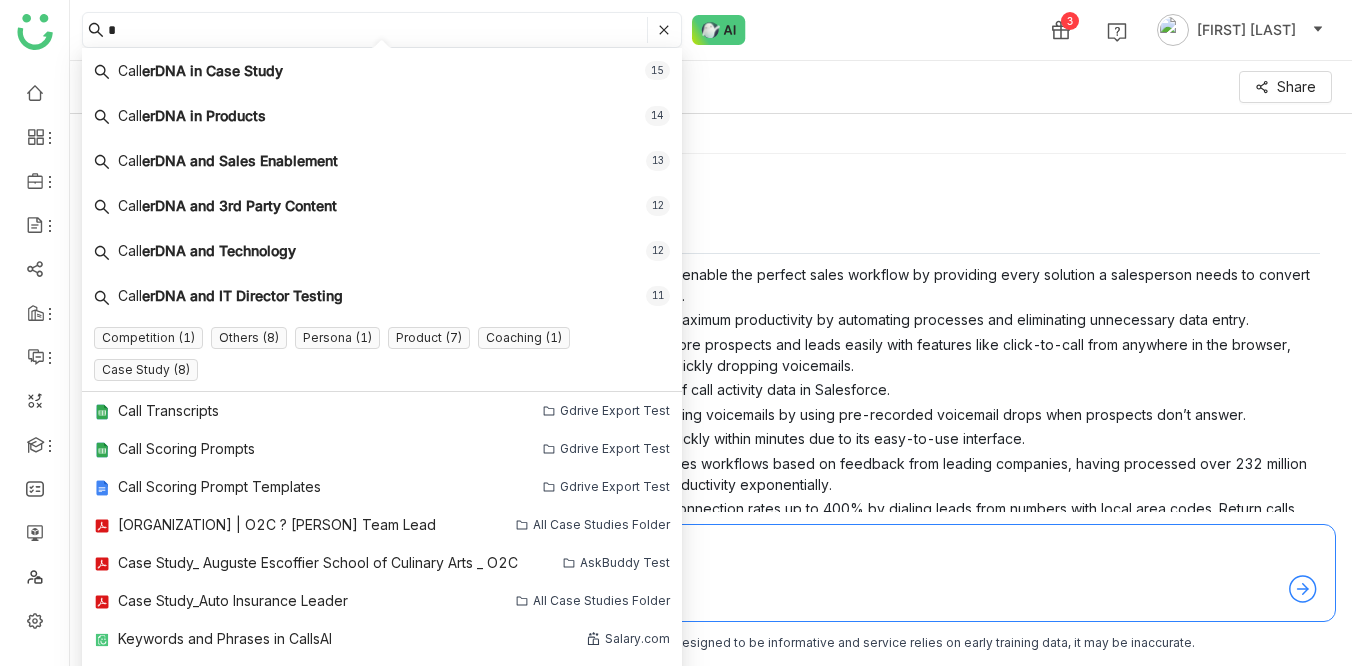 type 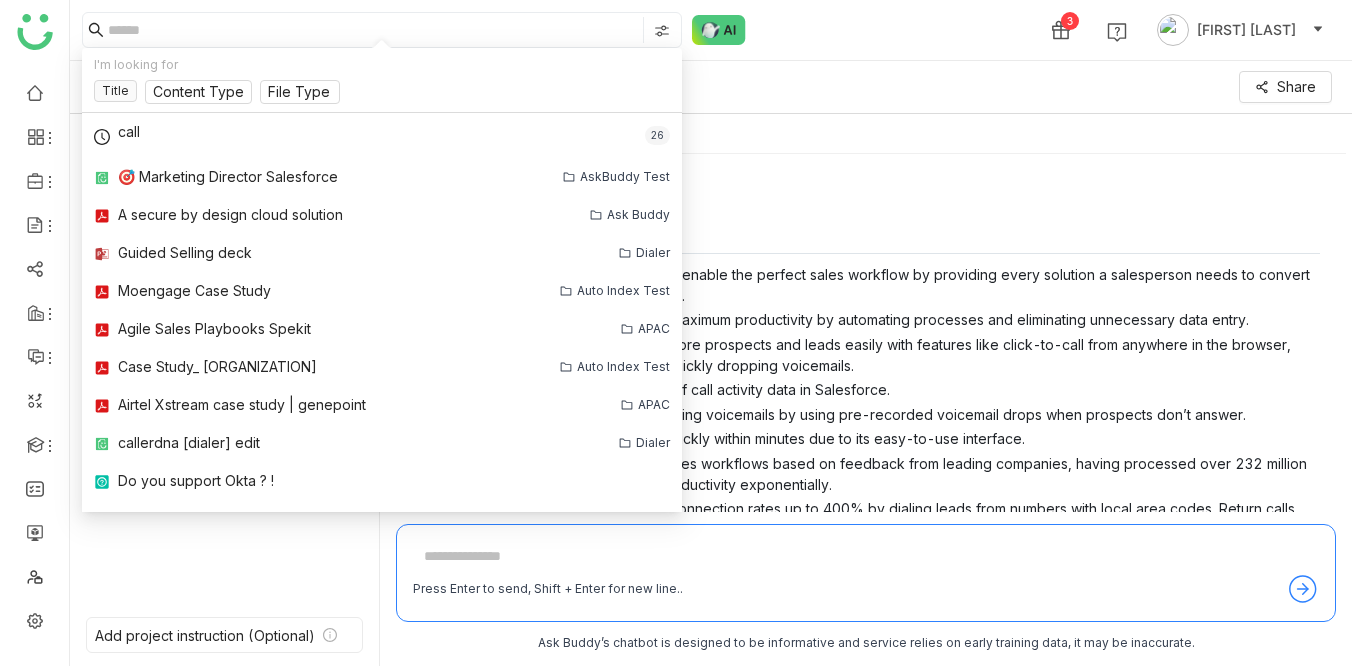 click on "[NUMBER] [FIRST] [LAST]" 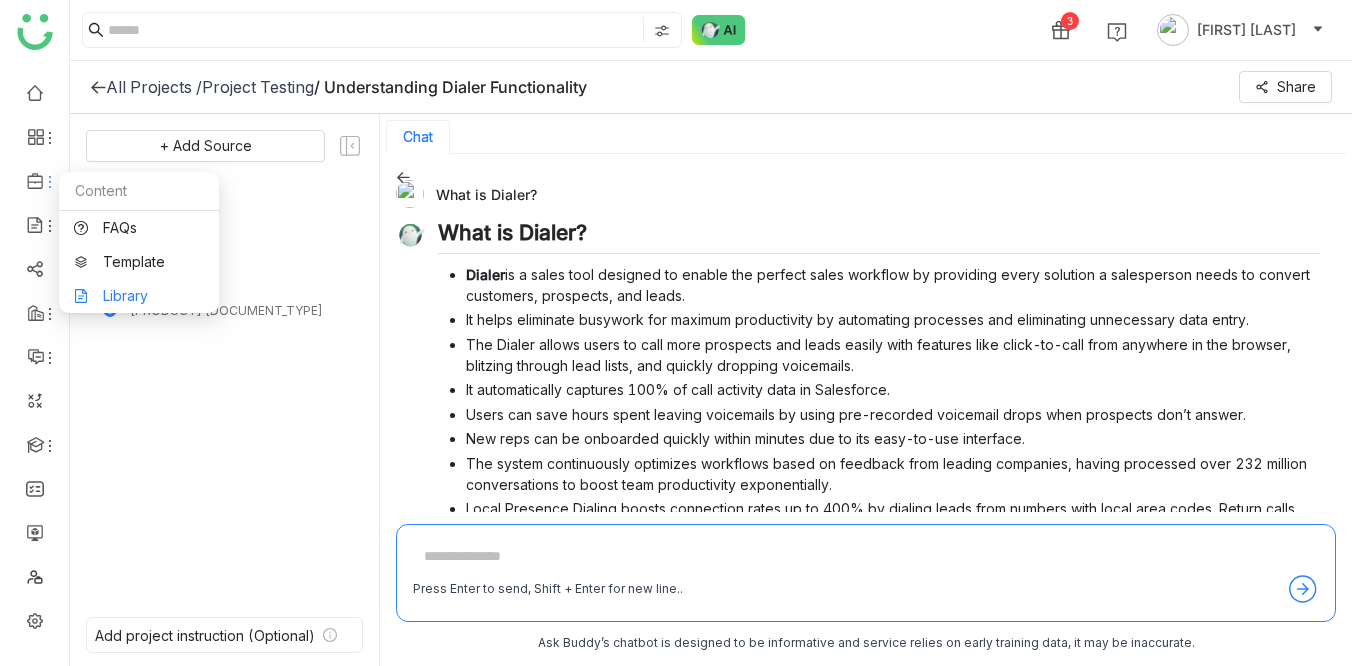 click on "Library" at bounding box center (139, 296) 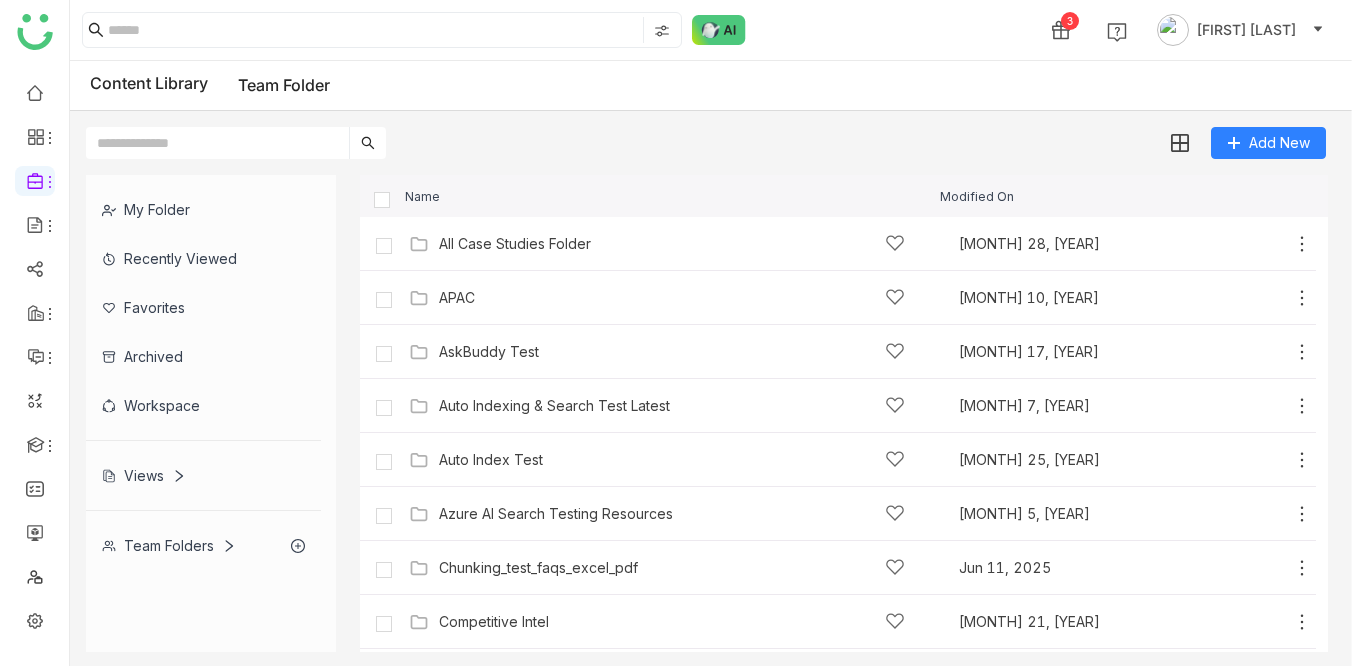 click on "Workspace" 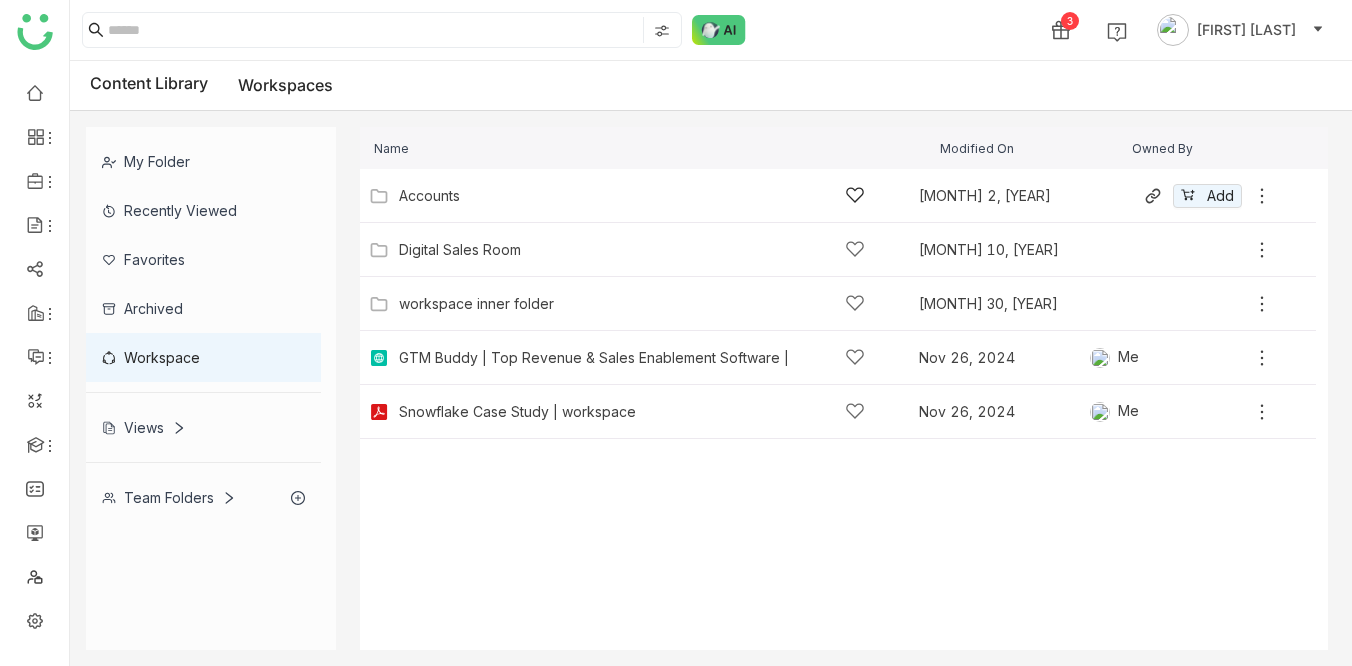 click on "Accounts" 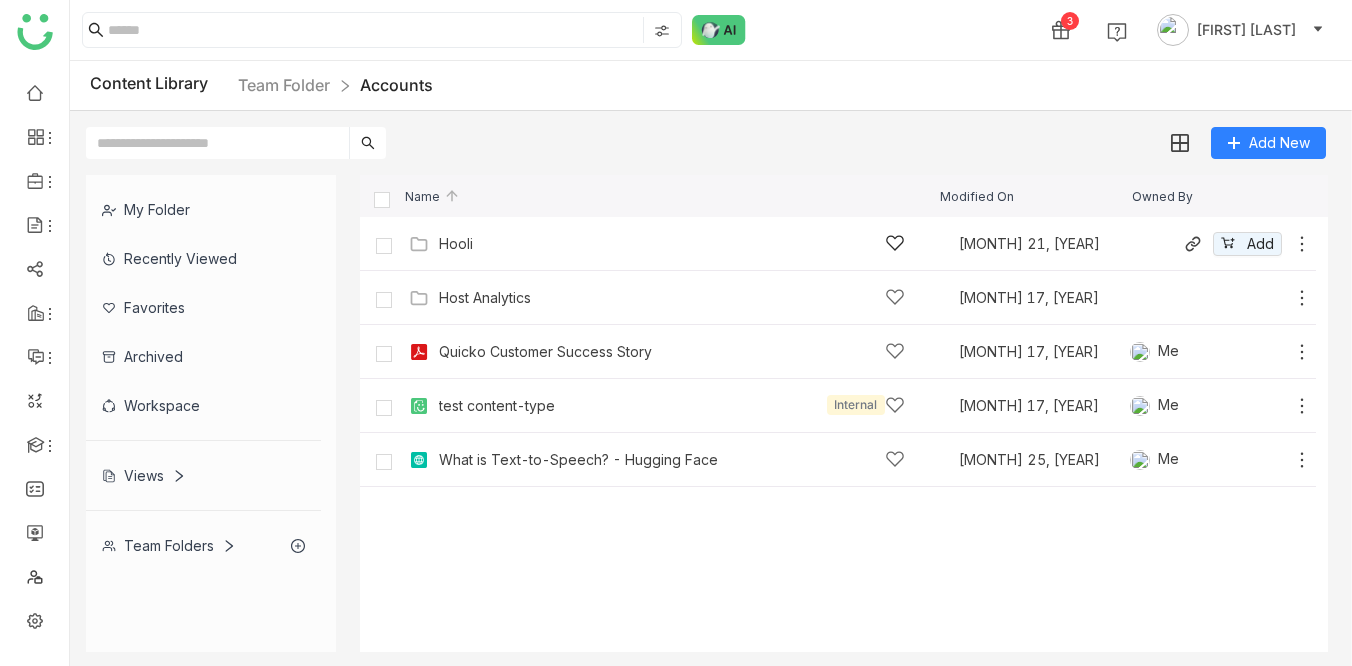 click on "Hooli" 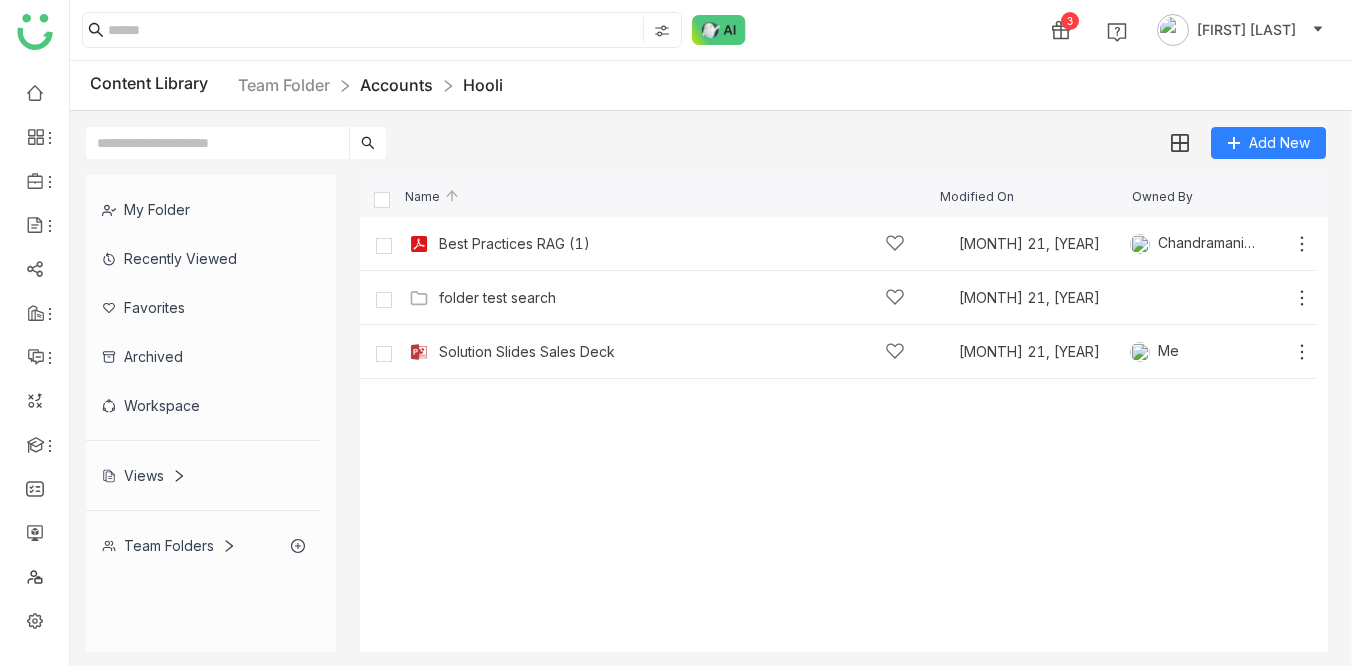 click on "Accounts" 